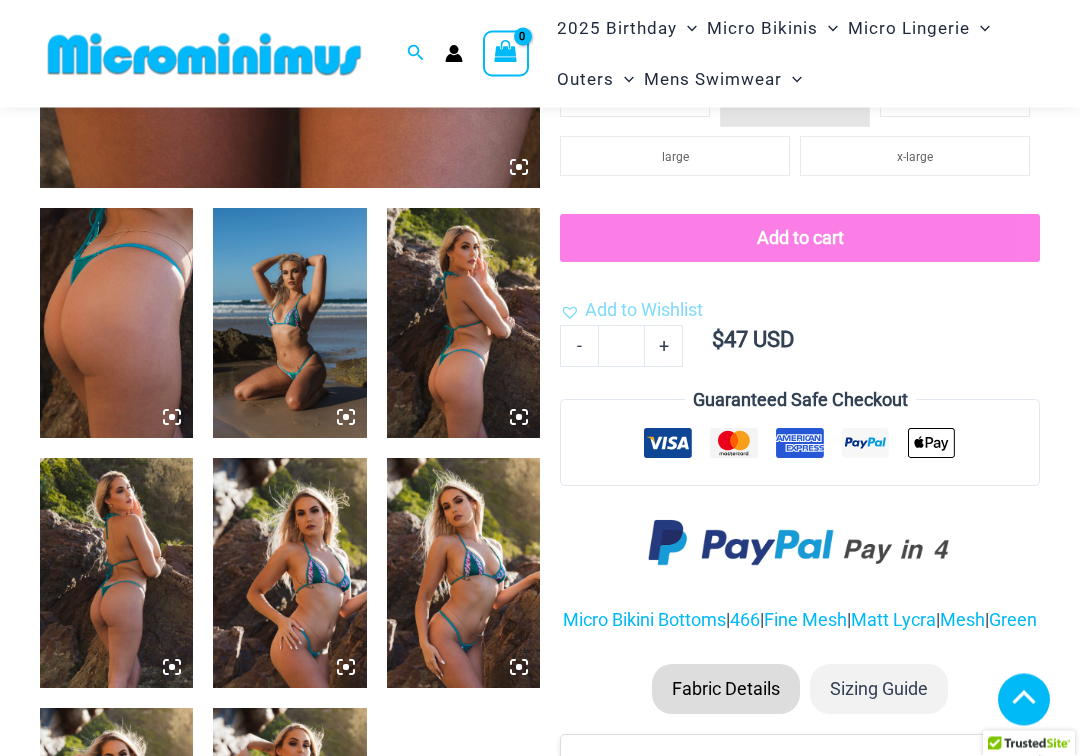 scroll, scrollTop: 729, scrollLeft: 0, axis: vertical 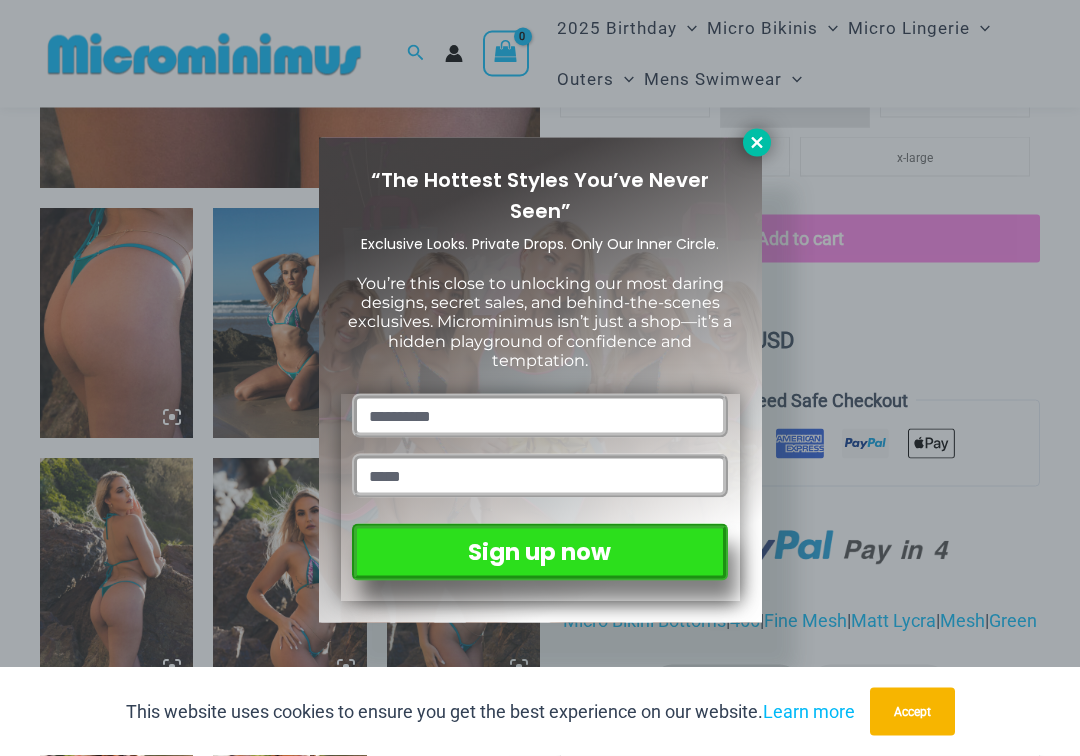 click 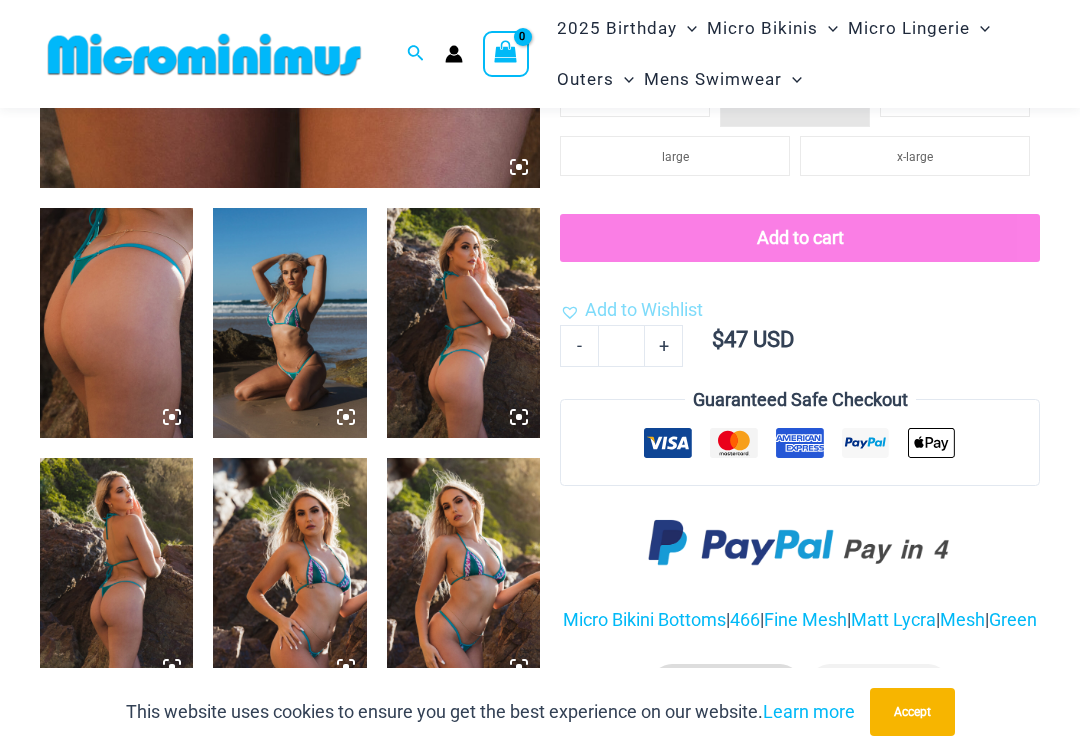 click at bounding box center (289, 323) 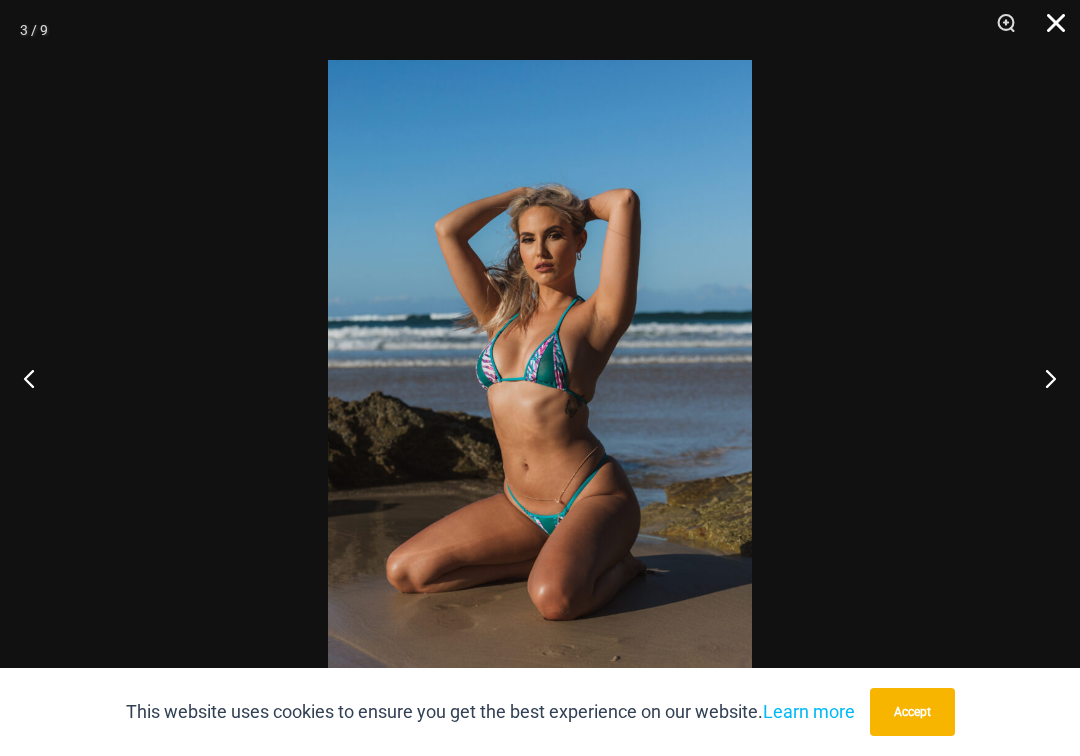 click at bounding box center [1049, 30] 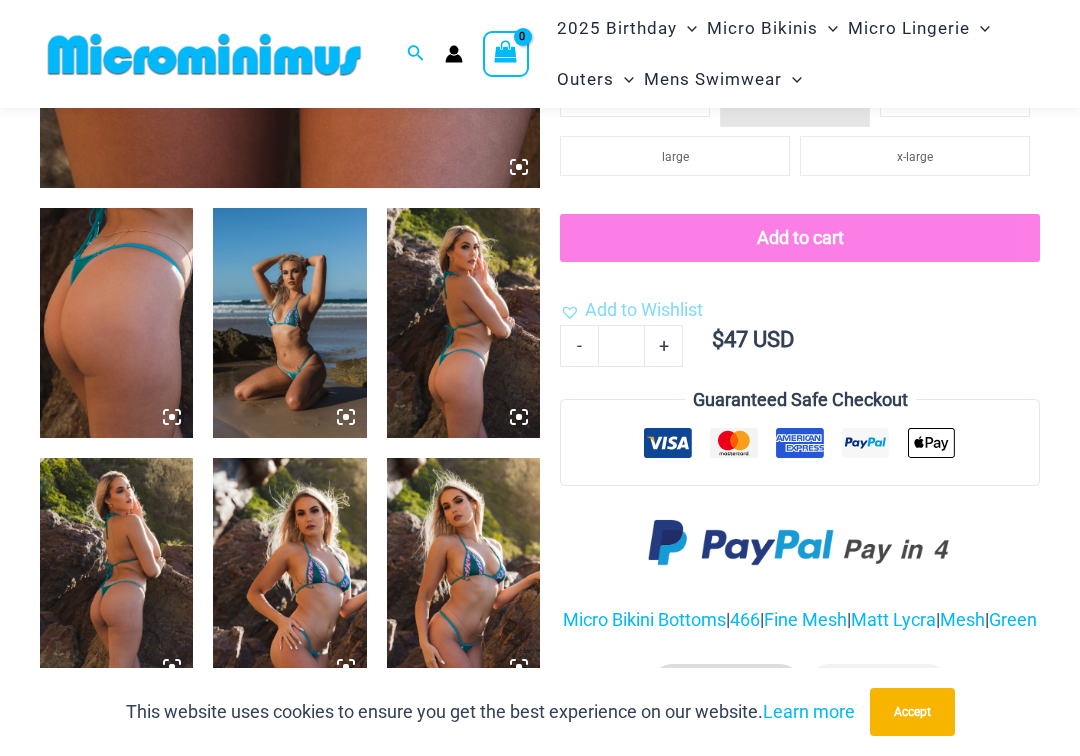 click at bounding box center [463, 323] 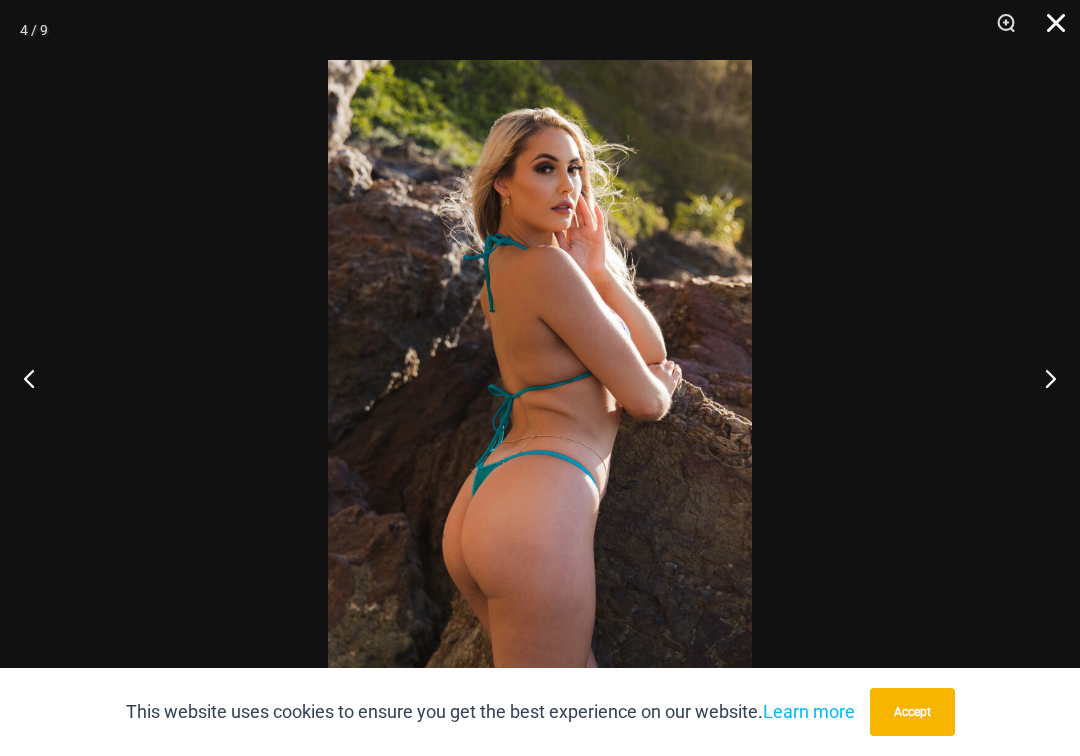 click at bounding box center [1049, 30] 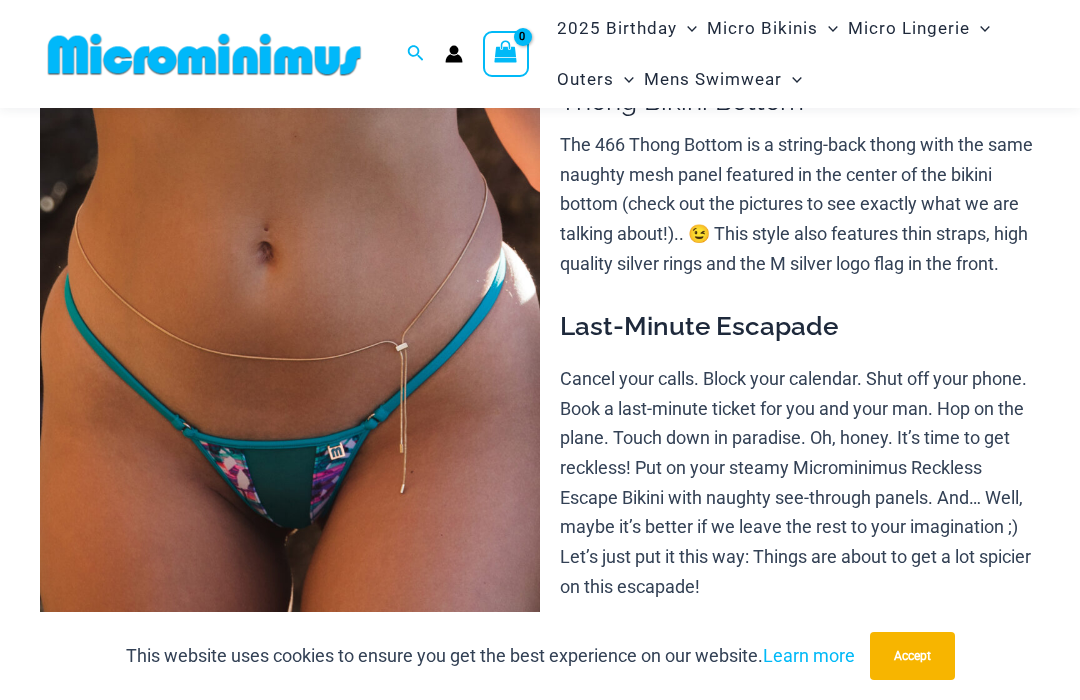 scroll, scrollTop: 169, scrollLeft: 0, axis: vertical 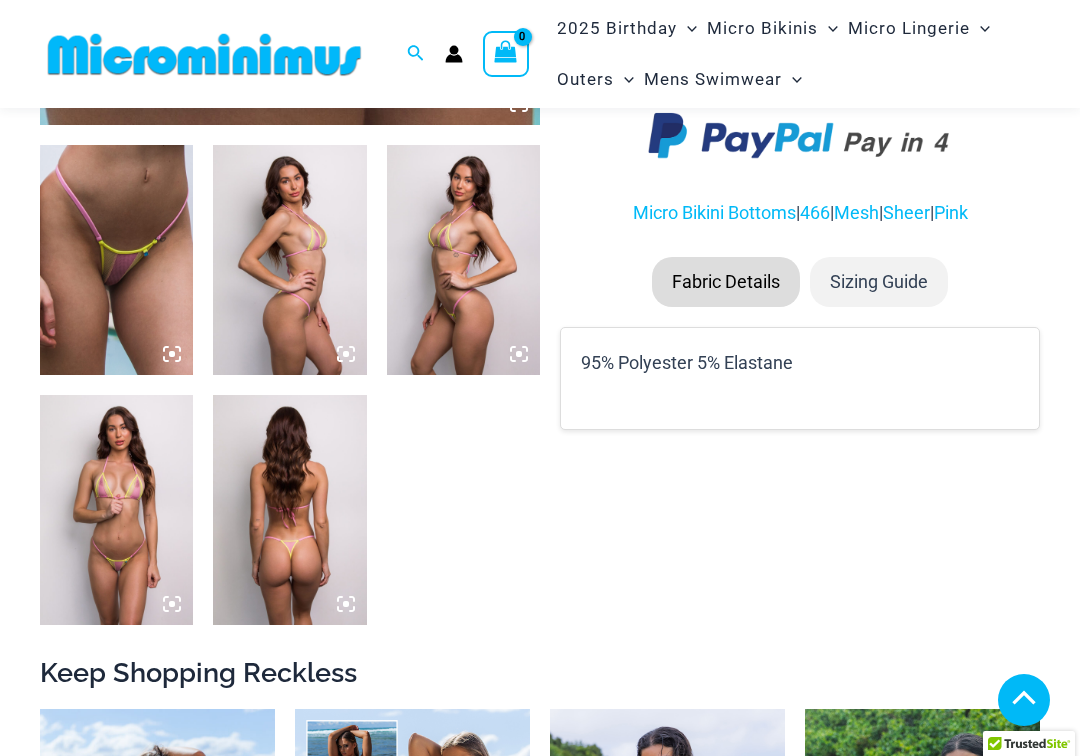 click at bounding box center (116, 510) 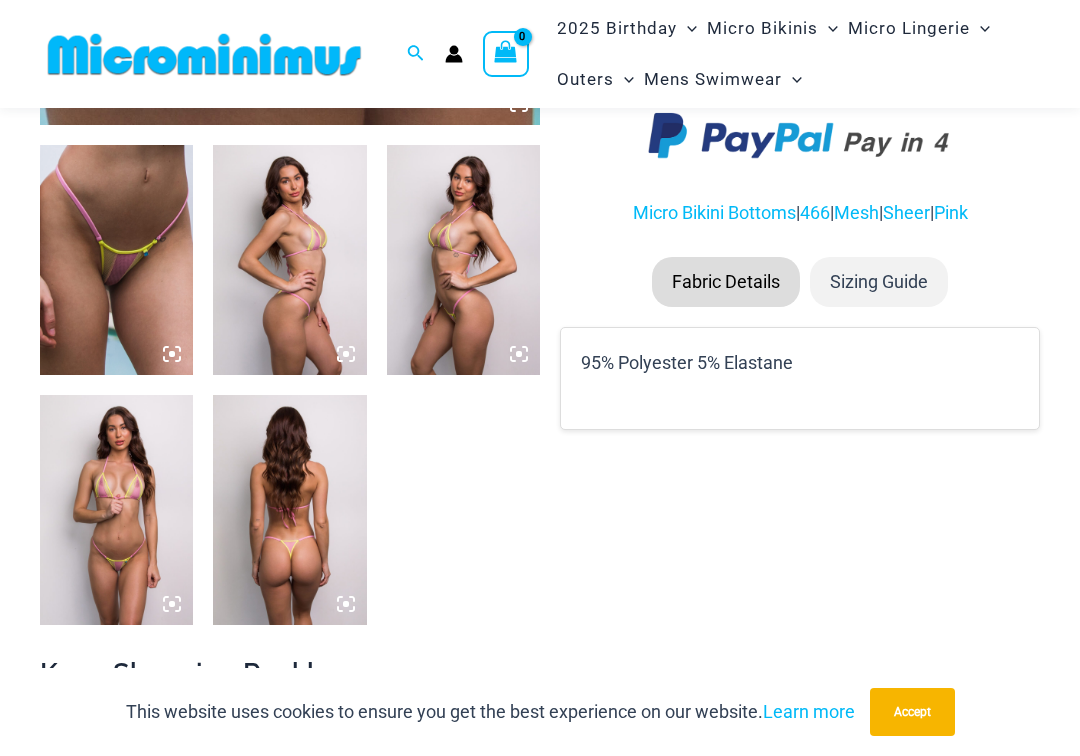 click at bounding box center (116, 510) 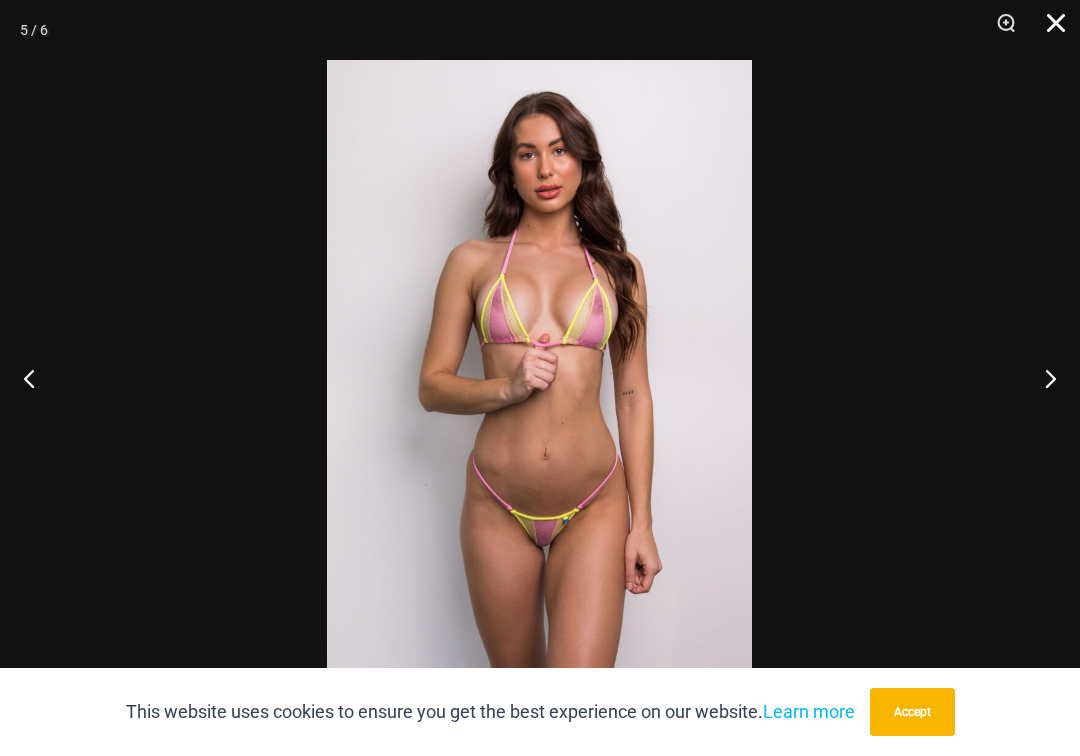 click at bounding box center [1049, 30] 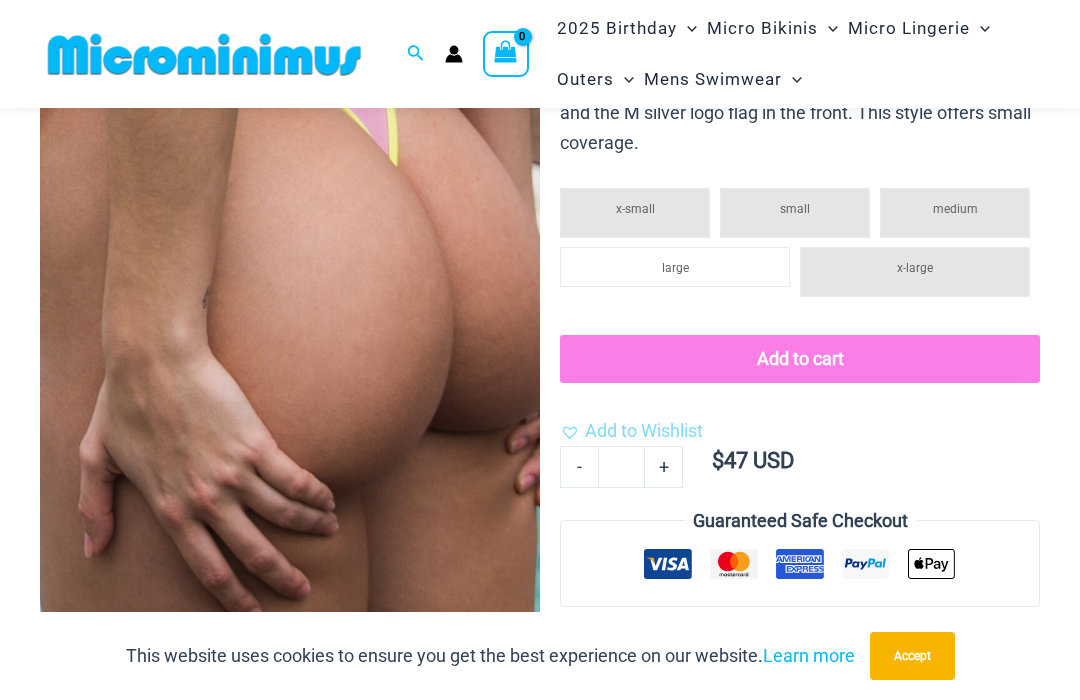 scroll, scrollTop: 260, scrollLeft: 0, axis: vertical 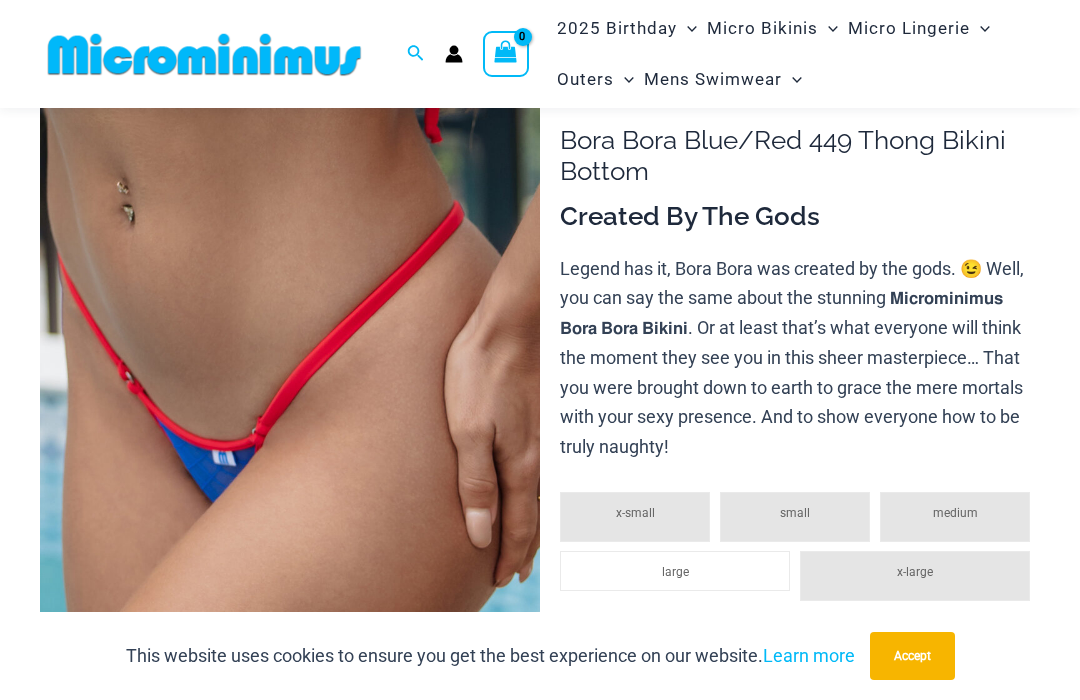 click at bounding box center [290, 438] 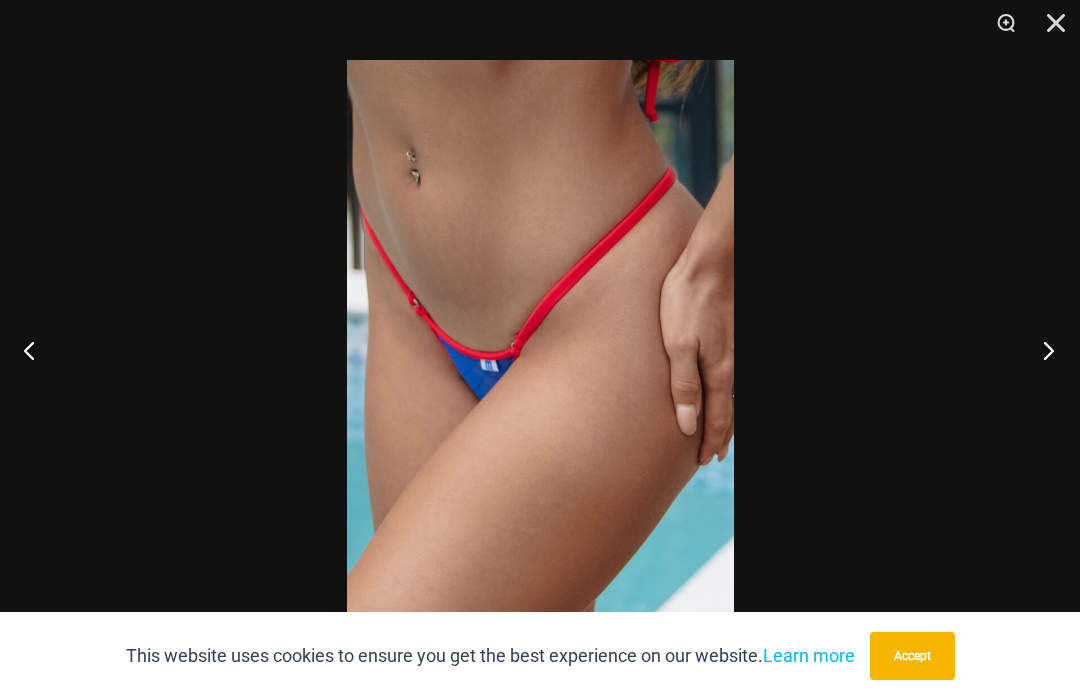 click at bounding box center [1042, 350] 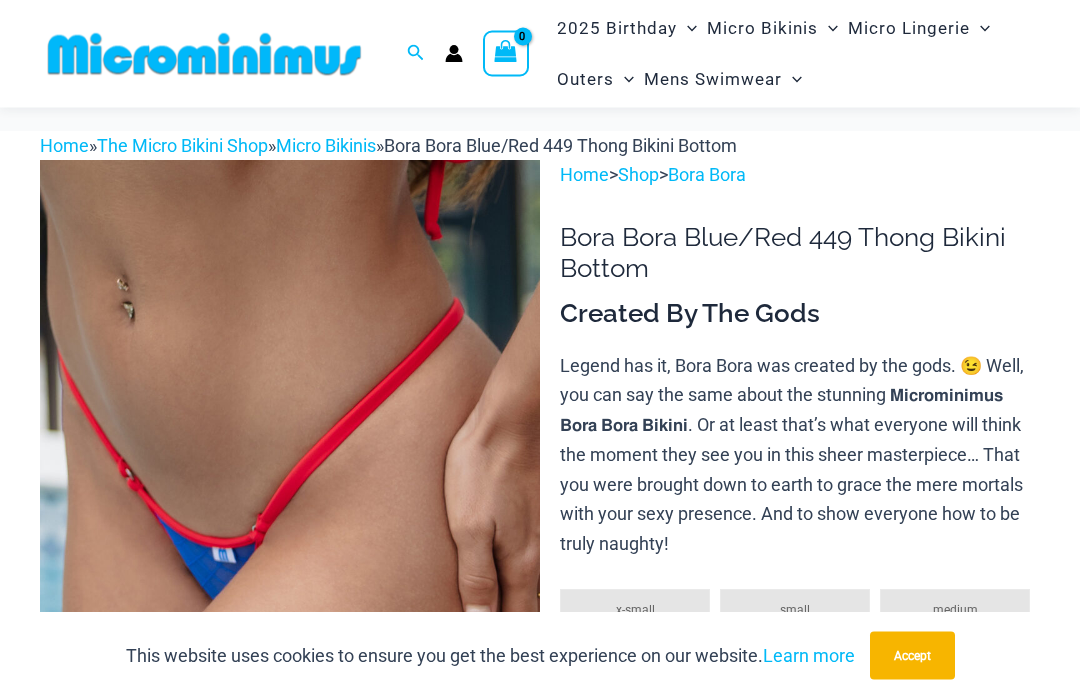 scroll, scrollTop: 0, scrollLeft: 0, axis: both 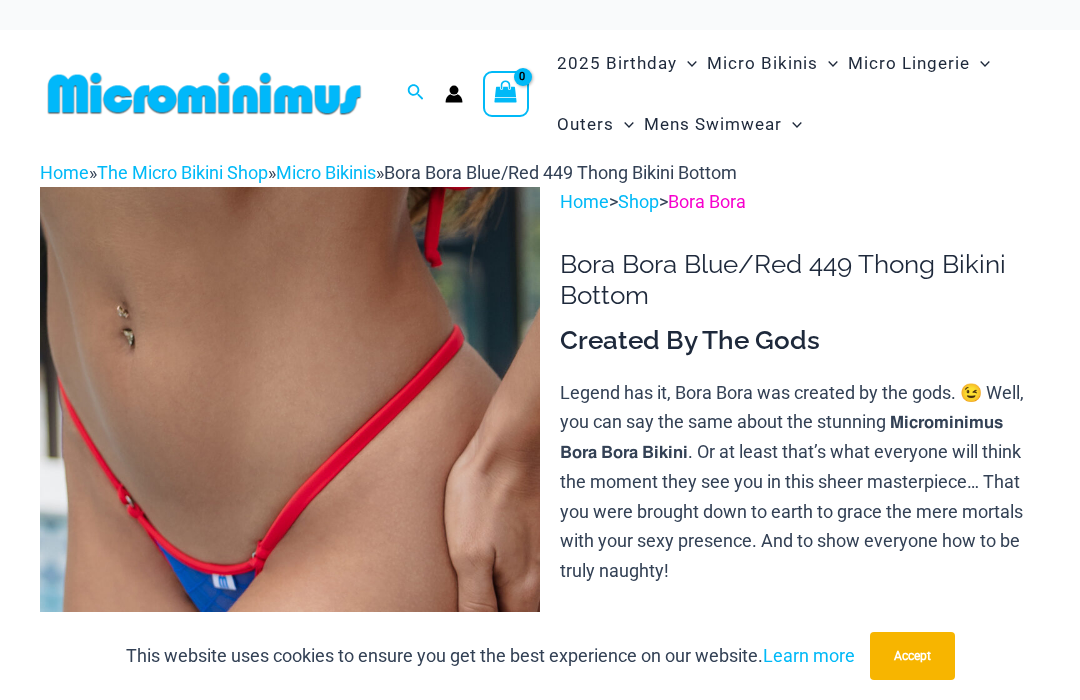 click on "Bora Bora" at bounding box center (707, 201) 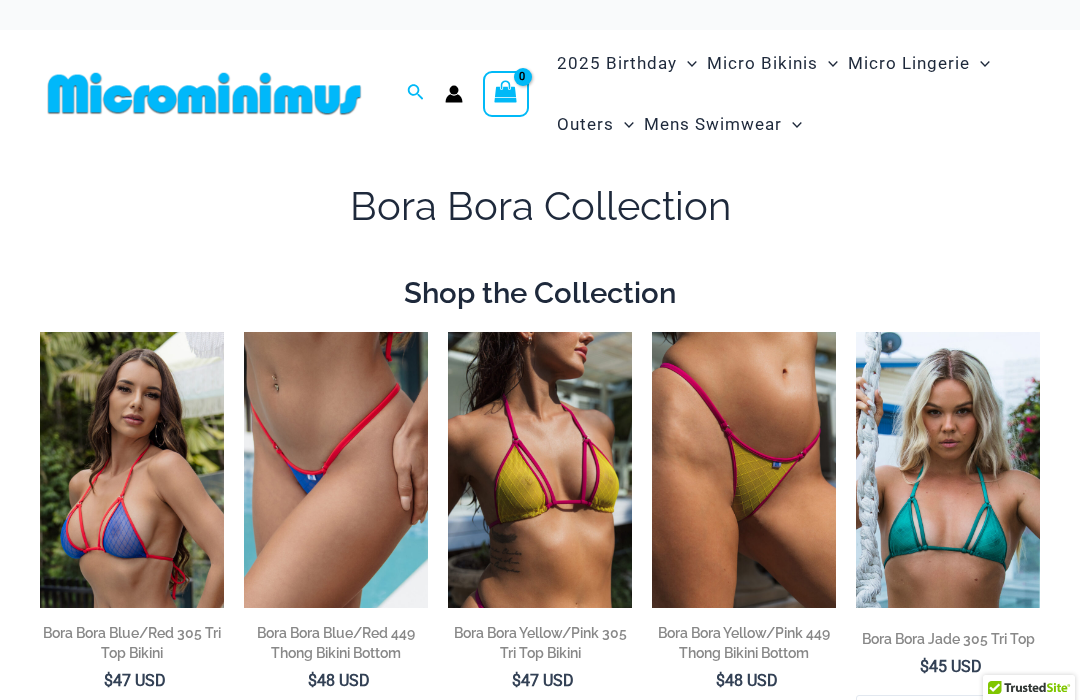 scroll, scrollTop: 0, scrollLeft: 0, axis: both 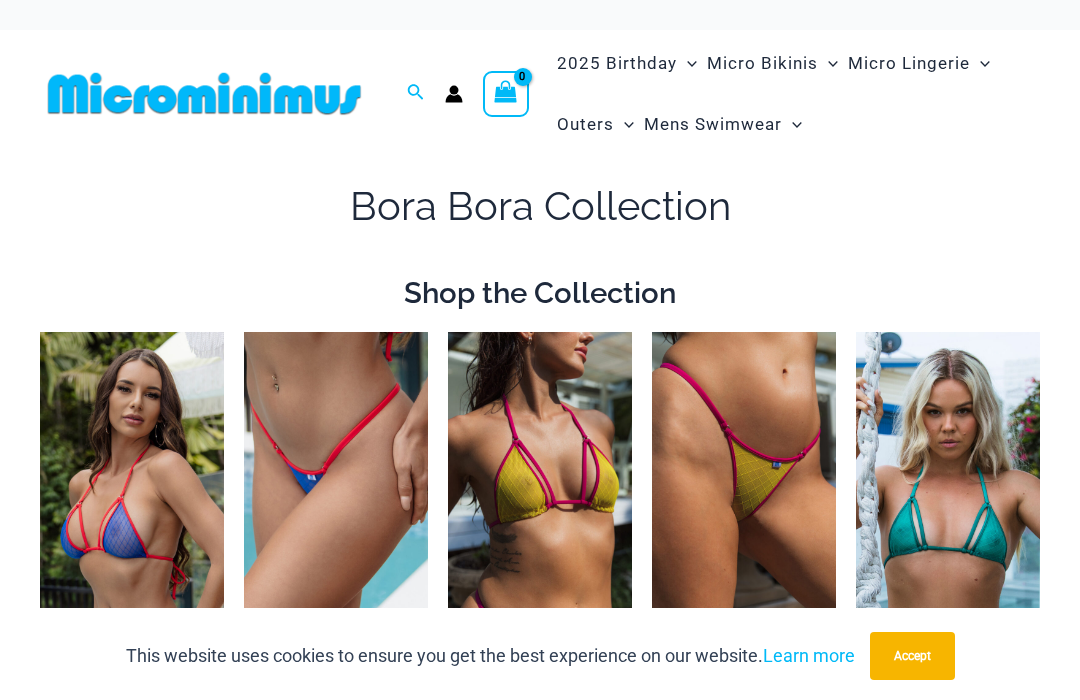 click at bounding box center (132, 470) 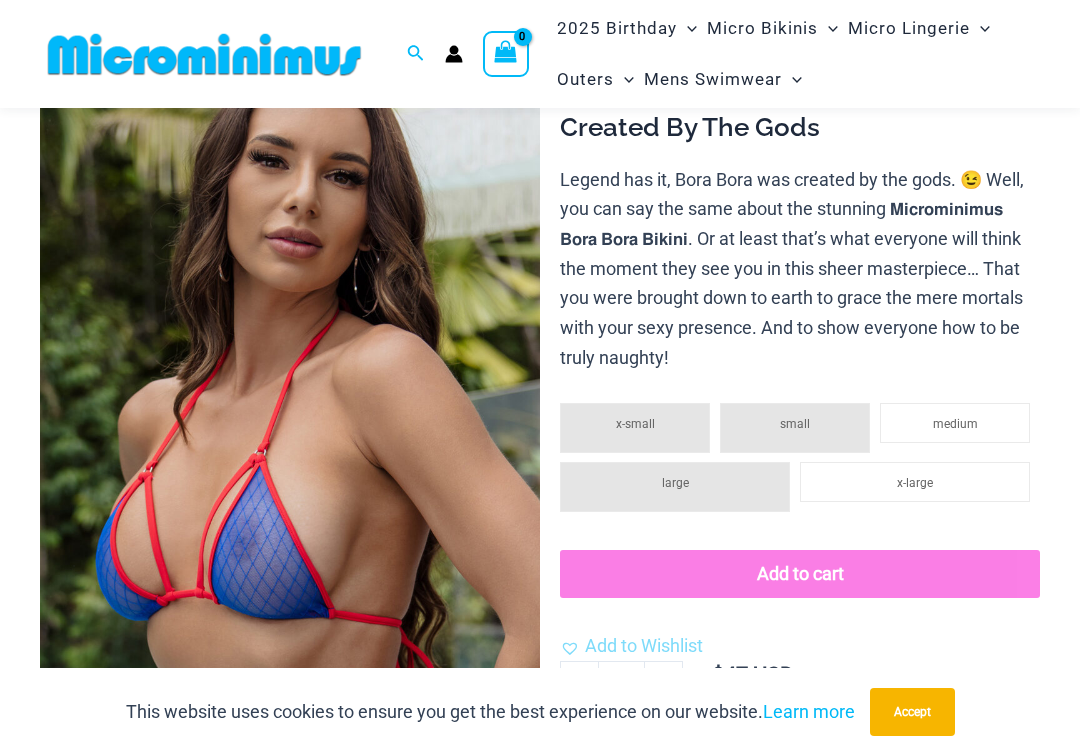 scroll, scrollTop: 161, scrollLeft: 0, axis: vertical 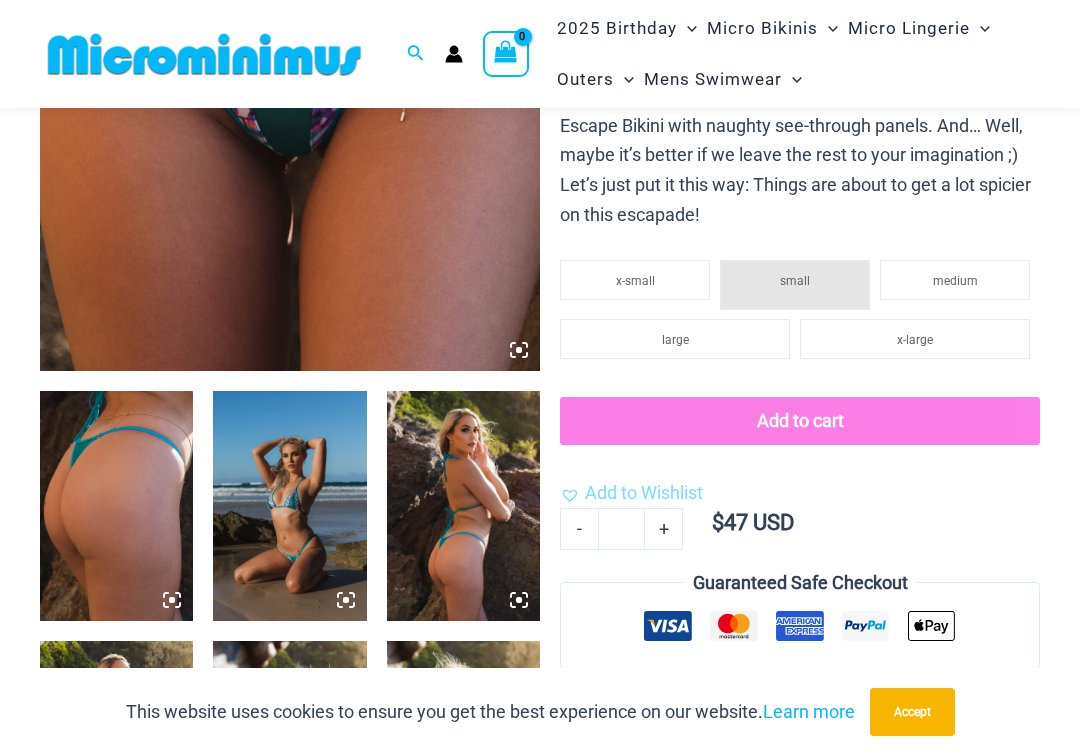 click at bounding box center [289, 506] 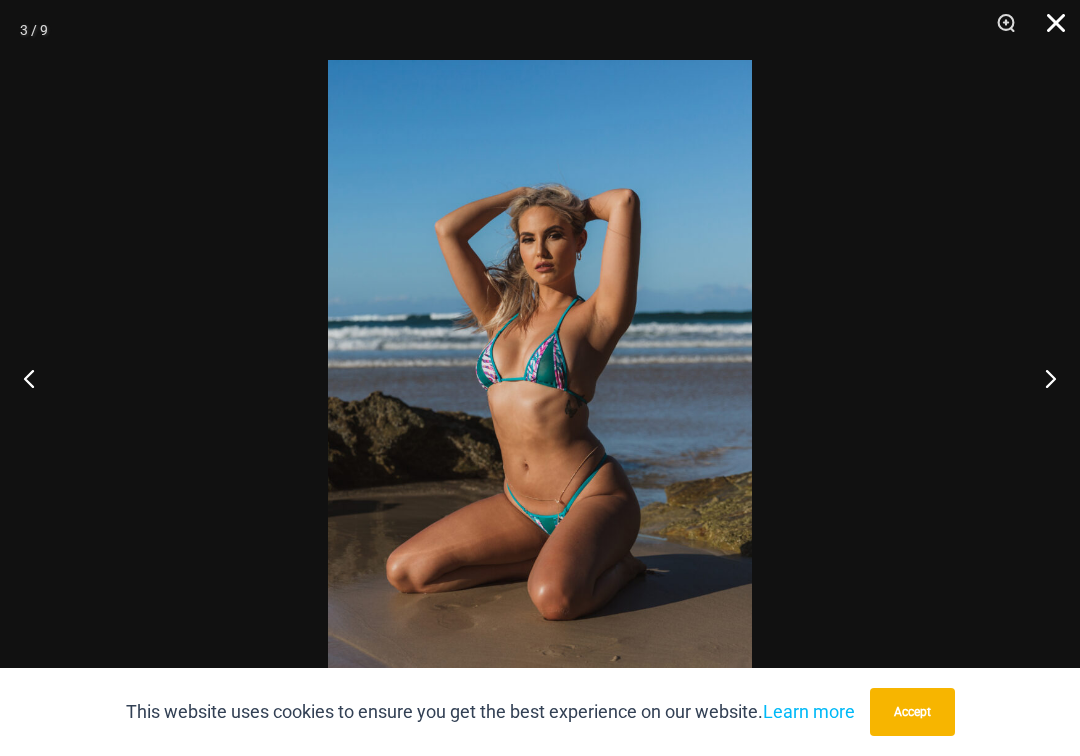 click at bounding box center [1049, 30] 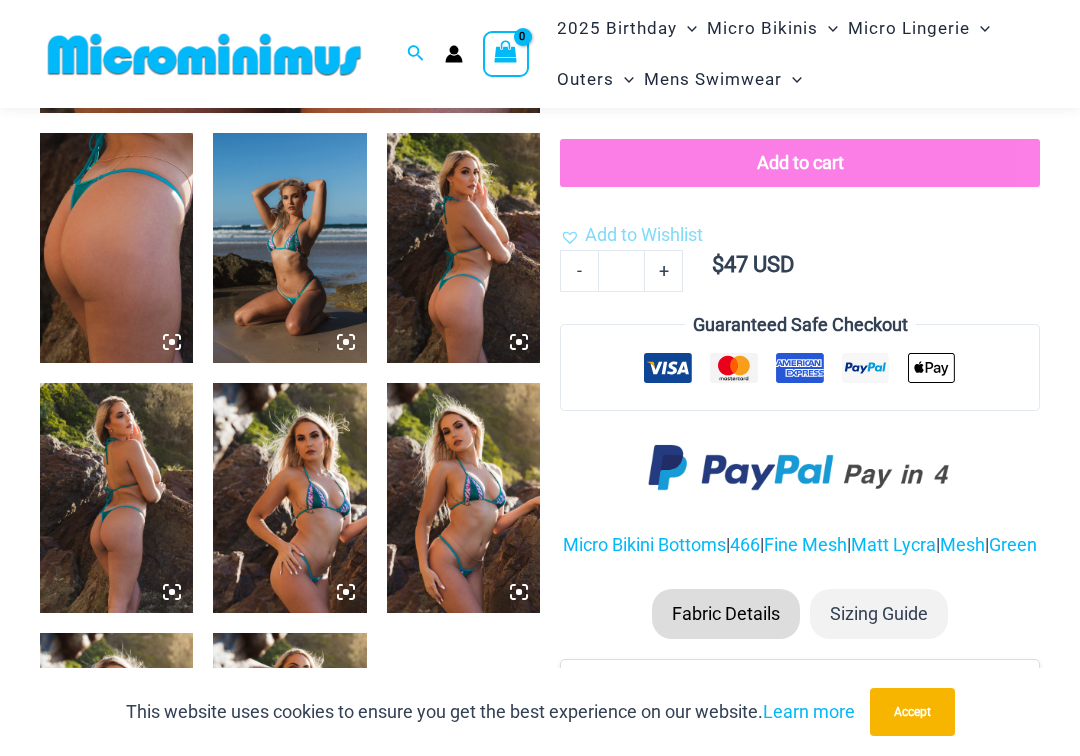 scroll, scrollTop: 831, scrollLeft: 0, axis: vertical 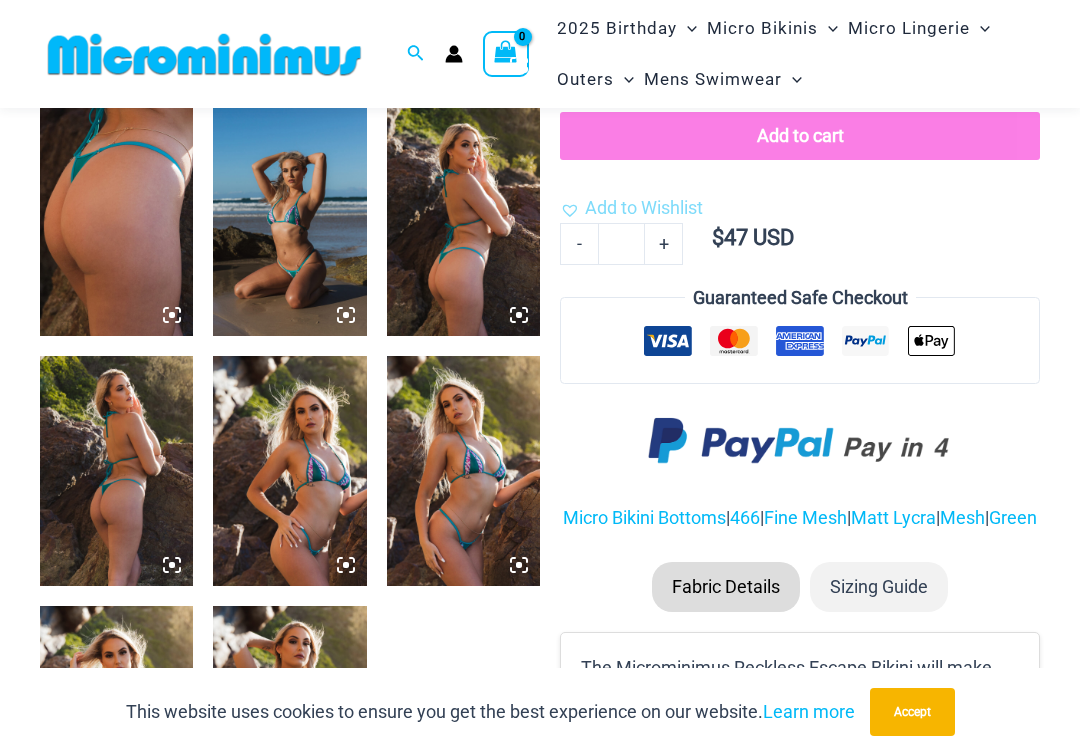 click at bounding box center [463, 471] 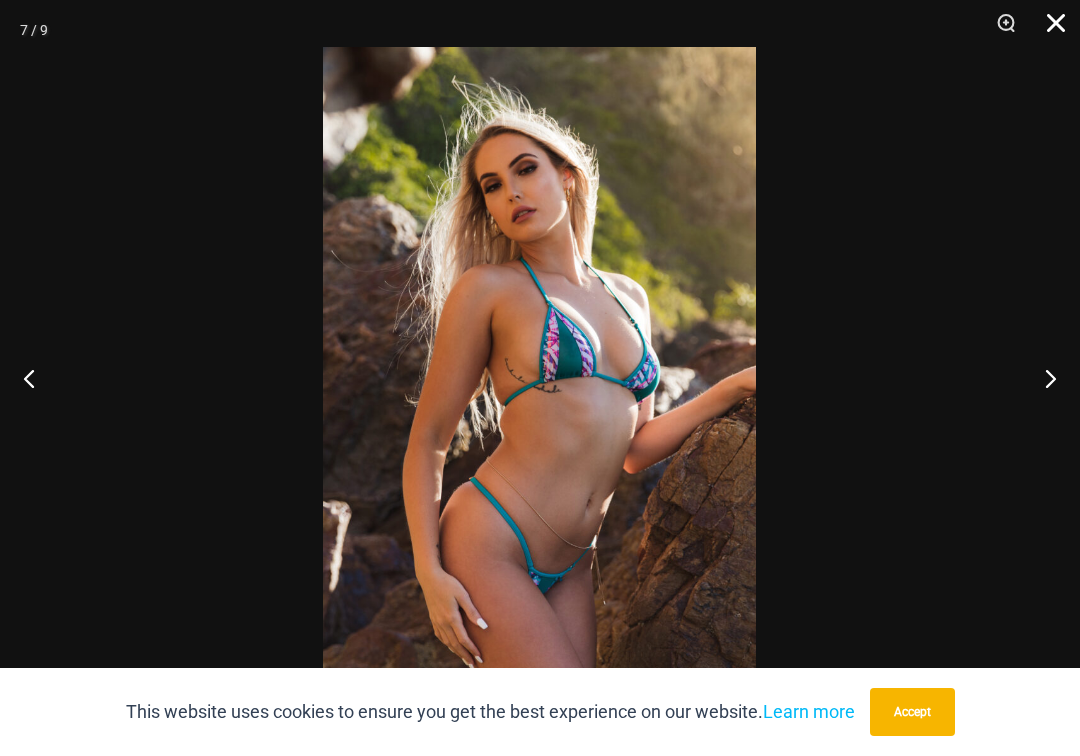 click at bounding box center [1049, 30] 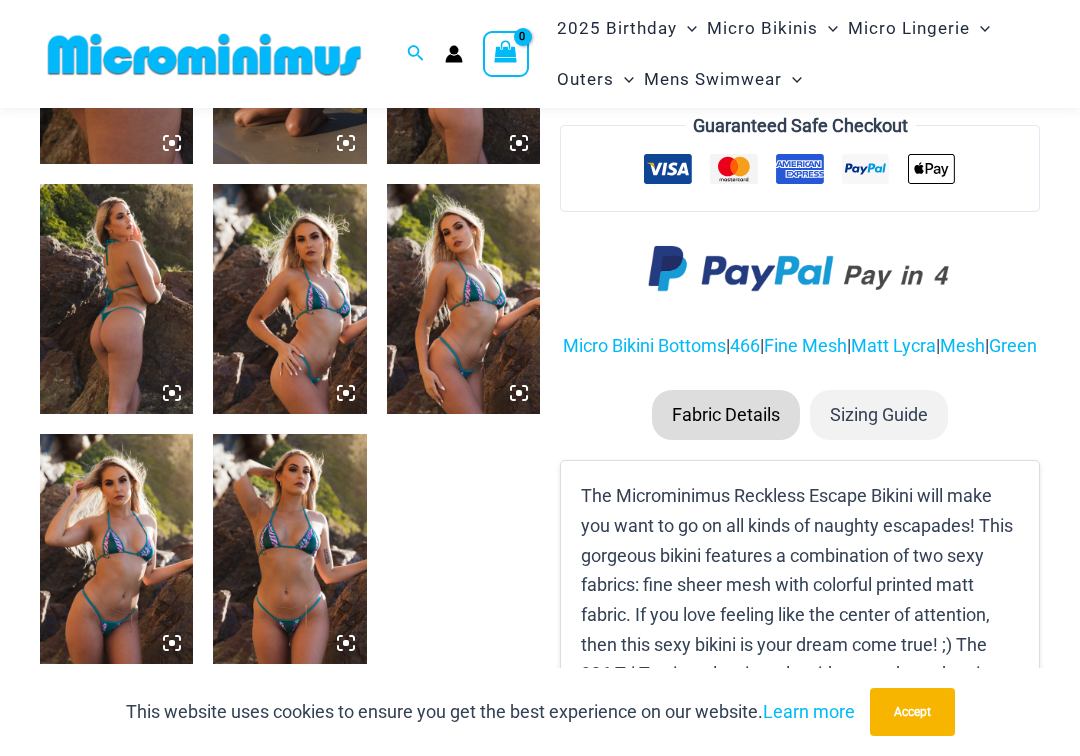 scroll, scrollTop: 1077, scrollLeft: 0, axis: vertical 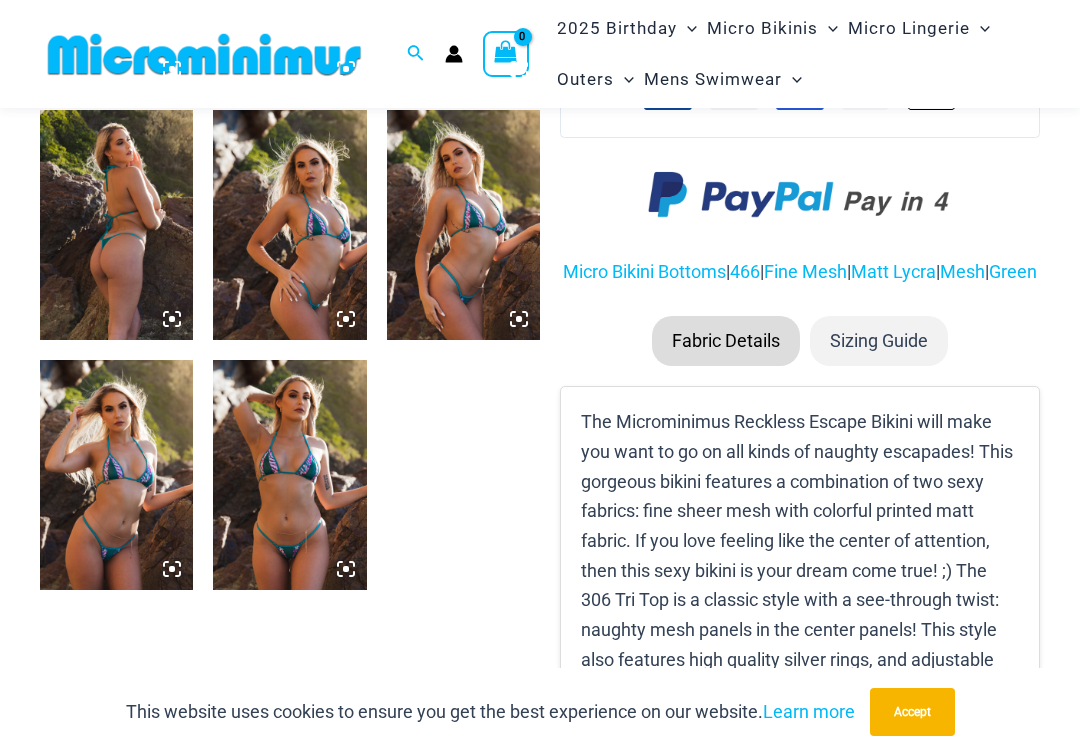 click at bounding box center [289, 475] 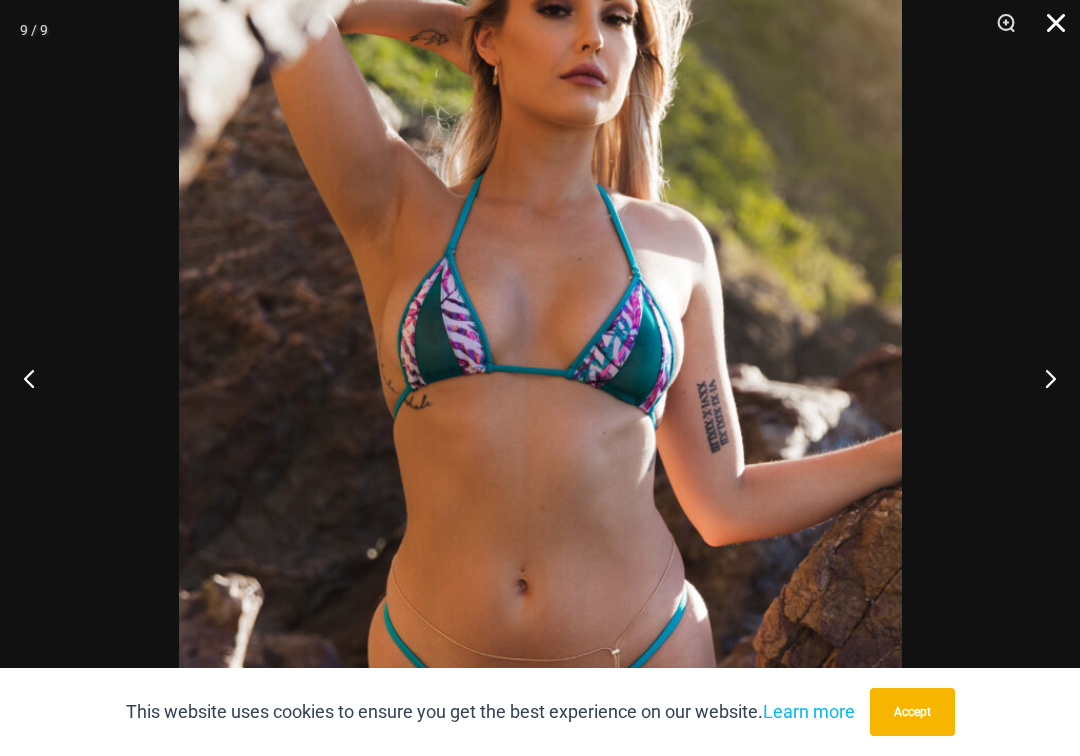 click at bounding box center (1049, 30) 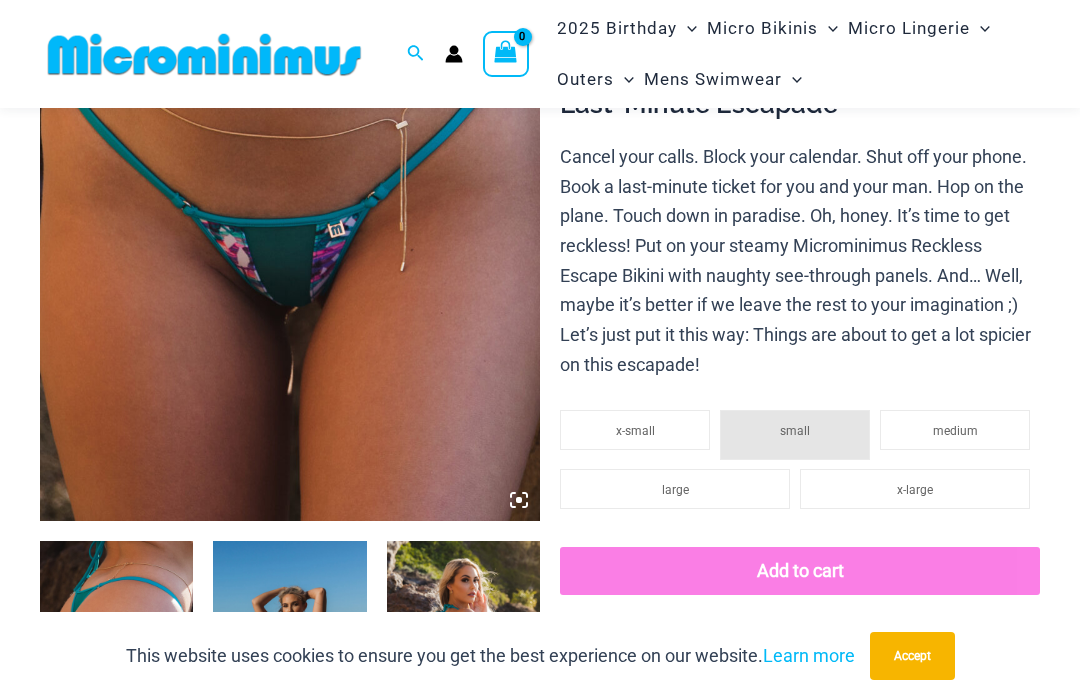 scroll, scrollTop: 391, scrollLeft: 0, axis: vertical 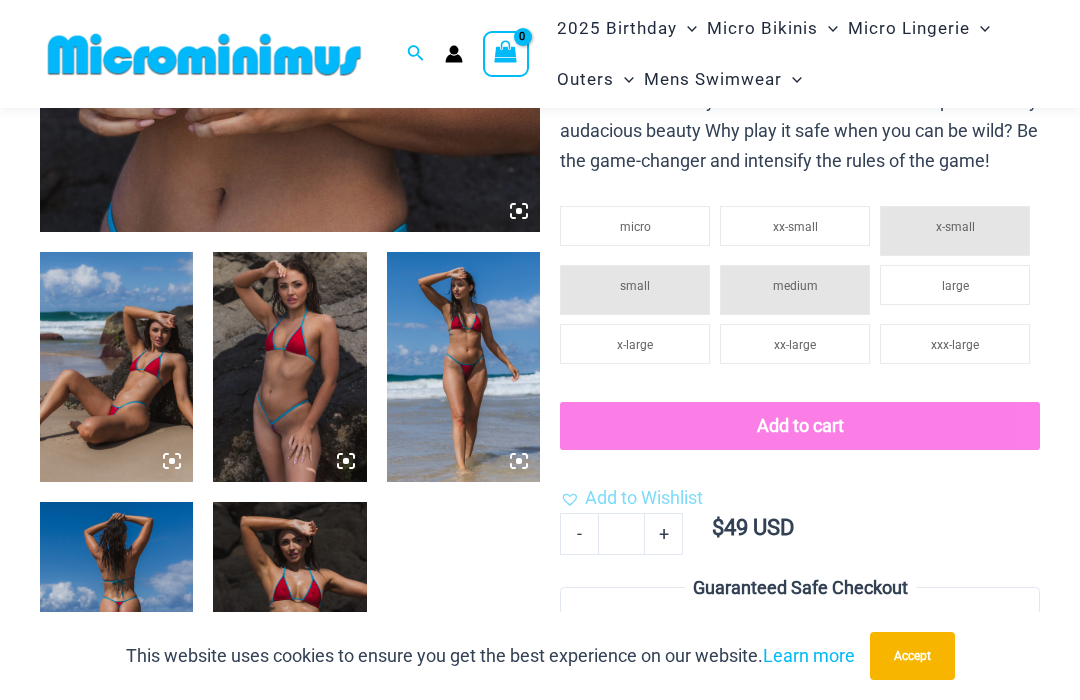click at bounding box center (289, 367) 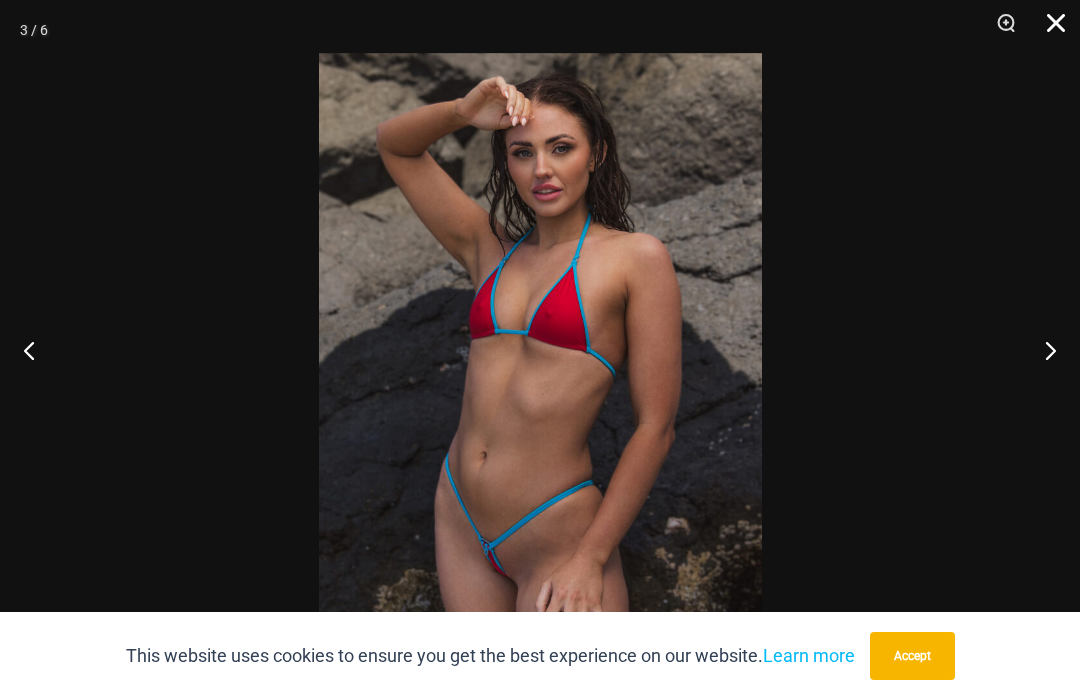 click at bounding box center (1049, 30) 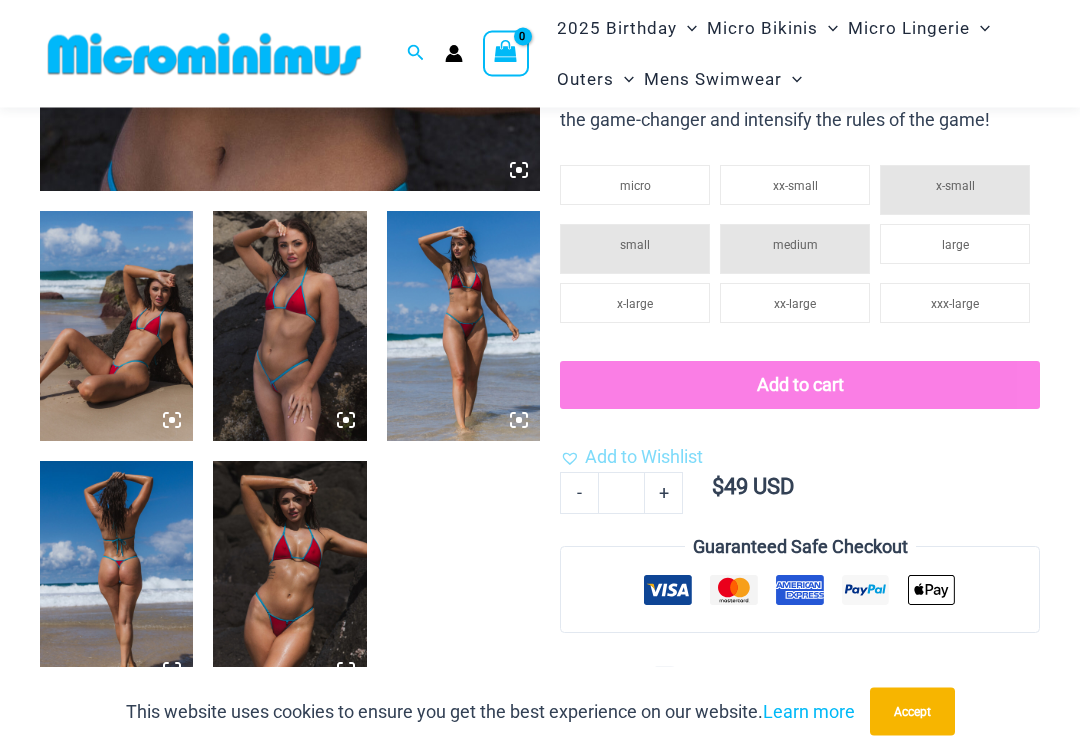 scroll, scrollTop: 749, scrollLeft: 0, axis: vertical 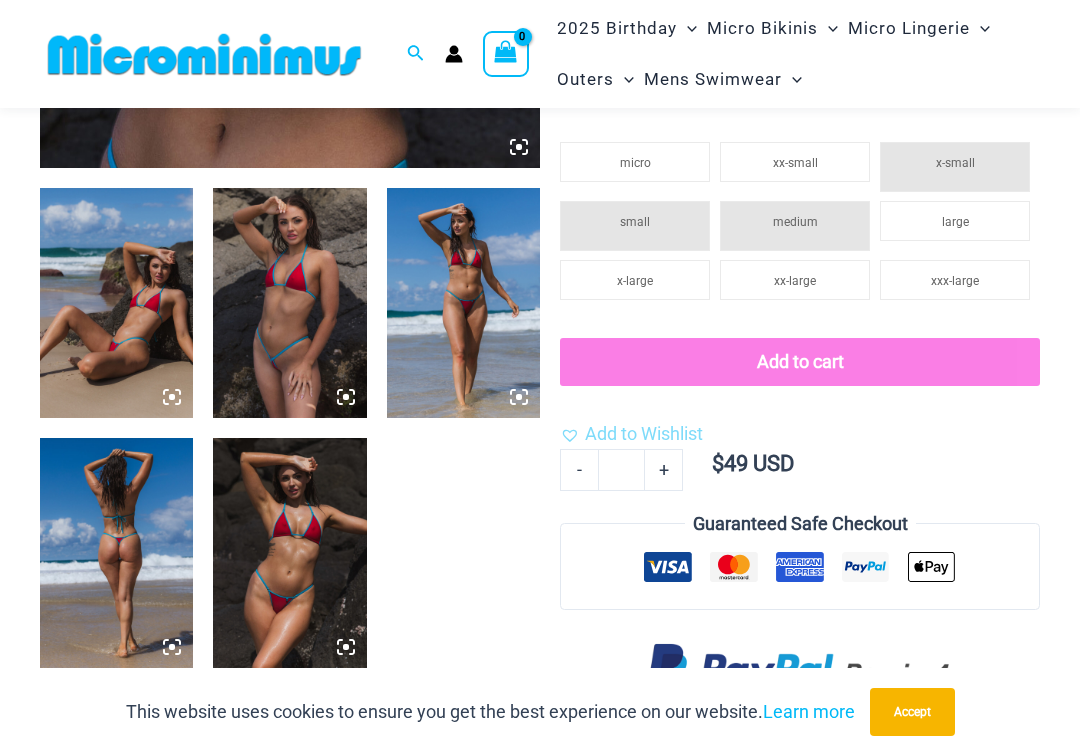 click at bounding box center [116, 303] 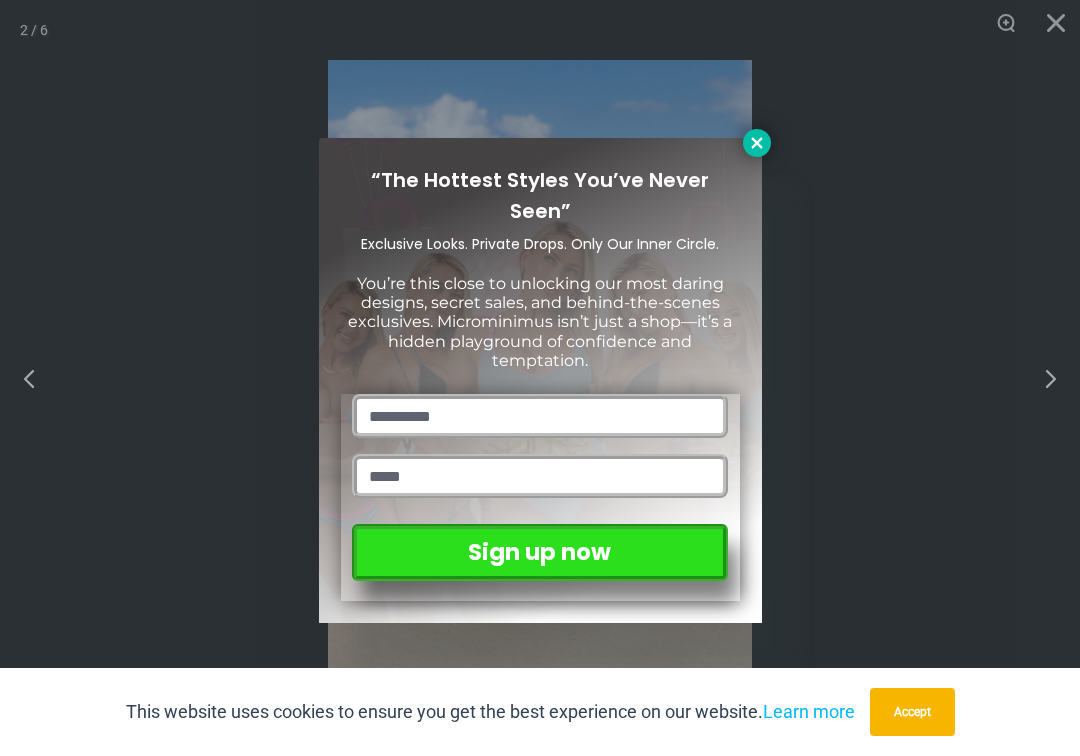 click 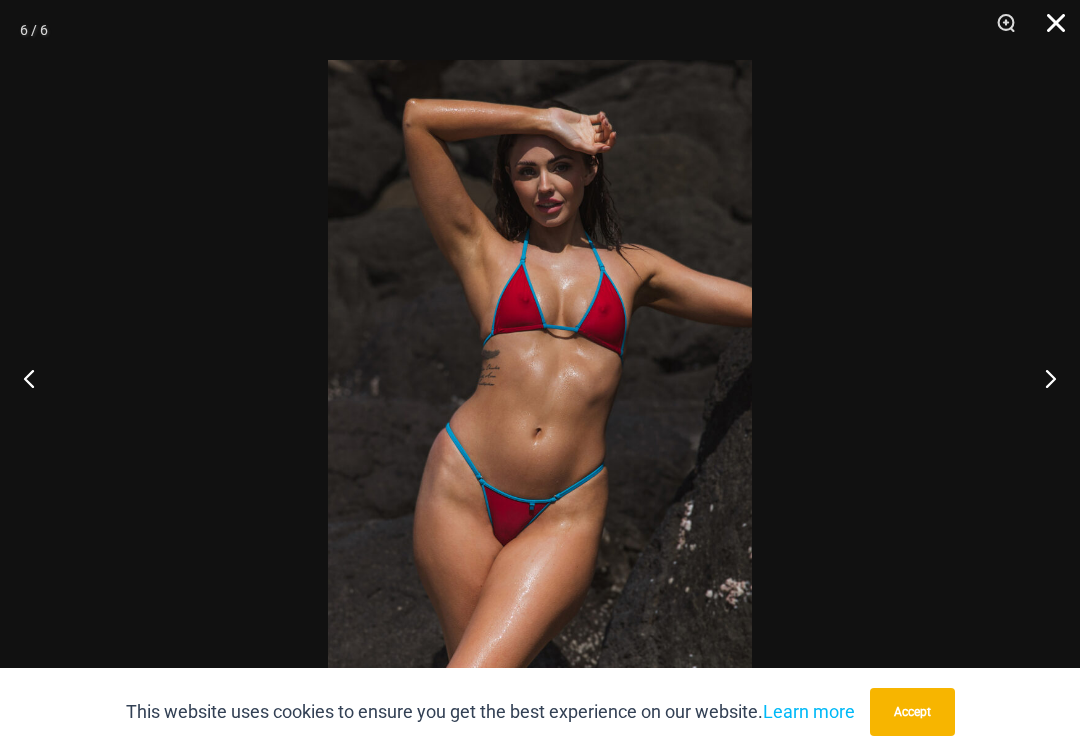 click at bounding box center [1049, 30] 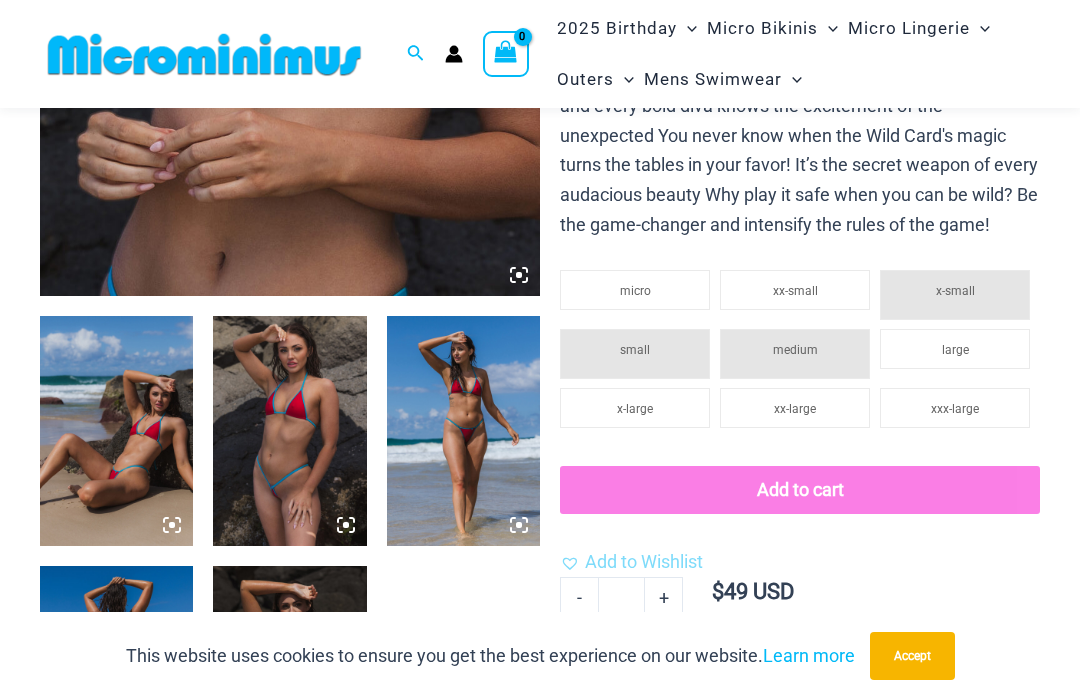 scroll, scrollTop: 620, scrollLeft: 0, axis: vertical 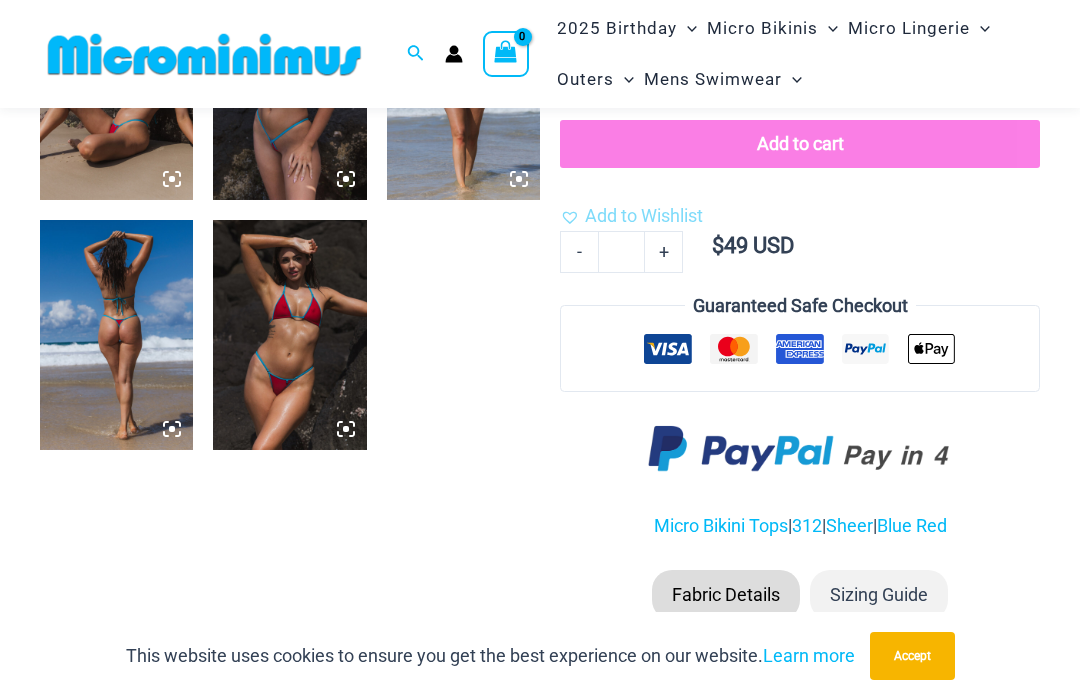click at bounding box center (116, 335) 